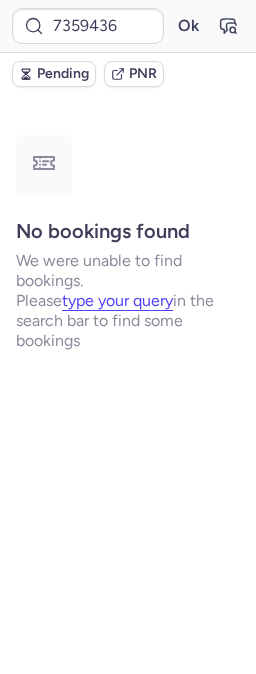 scroll, scrollTop: 0, scrollLeft: 0, axis: both 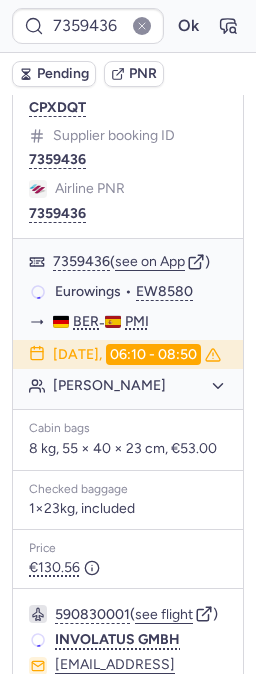 type on "7359438" 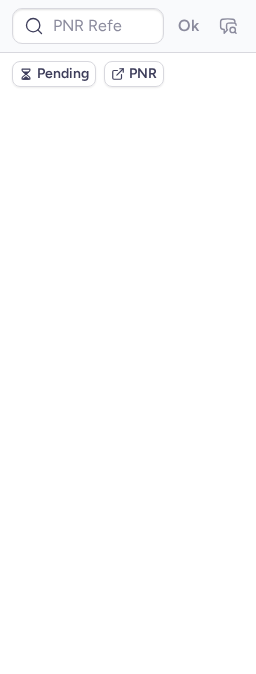 scroll, scrollTop: 0, scrollLeft: 0, axis: both 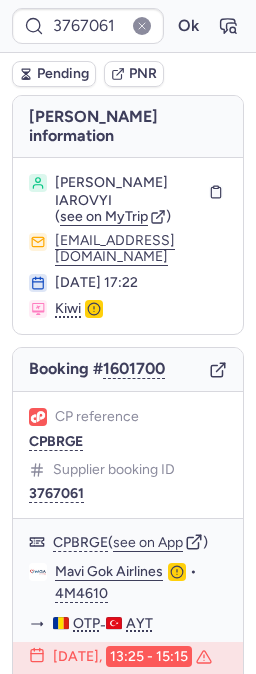 type on "CPDMCI" 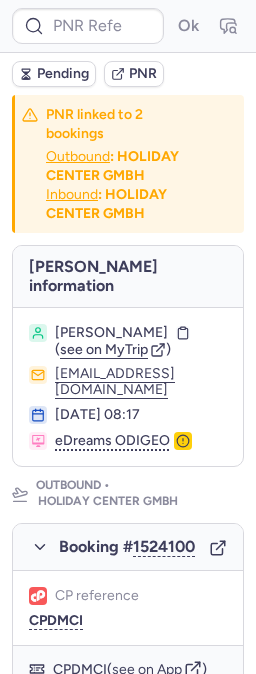 type on "0ARPJY" 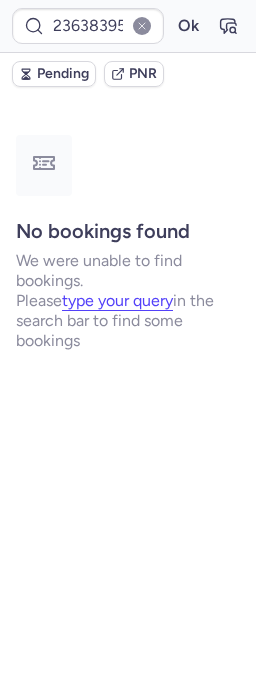 type on "CPAVST" 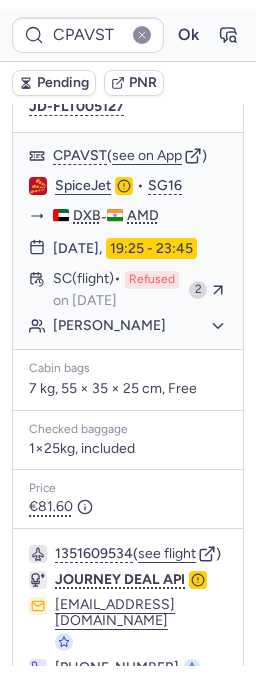 scroll, scrollTop: 555, scrollLeft: 0, axis: vertical 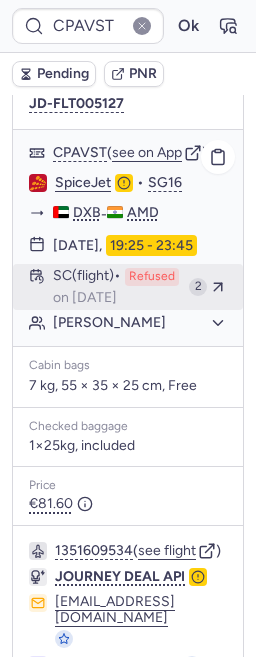click on "SC   (flight)  Refused  on [DATE]" at bounding box center [117, 287] 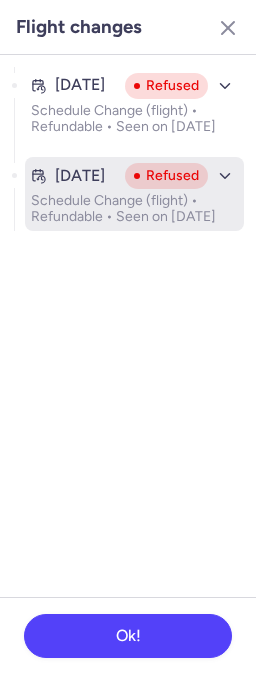 click on "[DATE]" at bounding box center (80, 176) 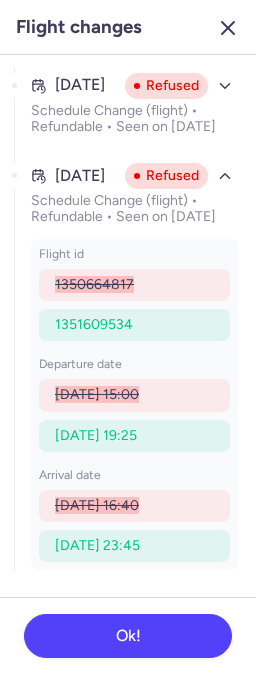 click 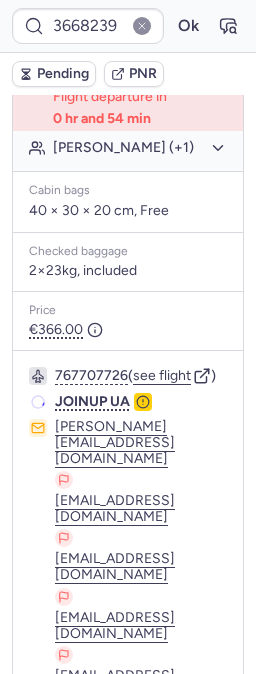 scroll, scrollTop: 688, scrollLeft: 0, axis: vertical 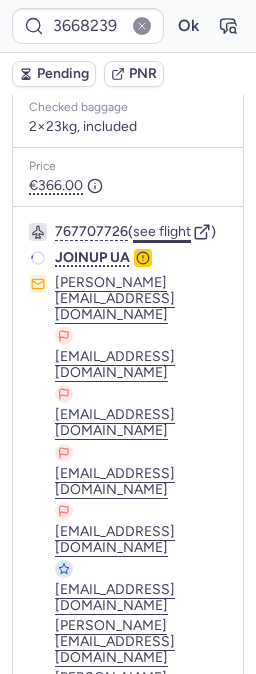 click on "see flight" 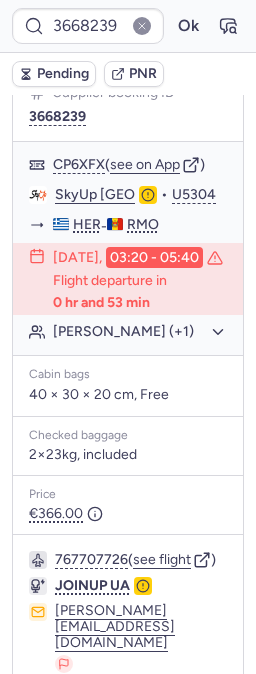 scroll, scrollTop: 354, scrollLeft: 0, axis: vertical 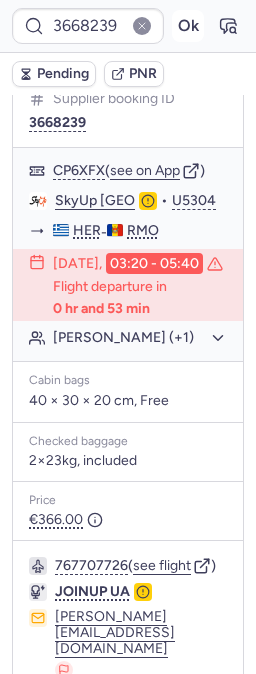 click on "Ok" at bounding box center [188, 26] 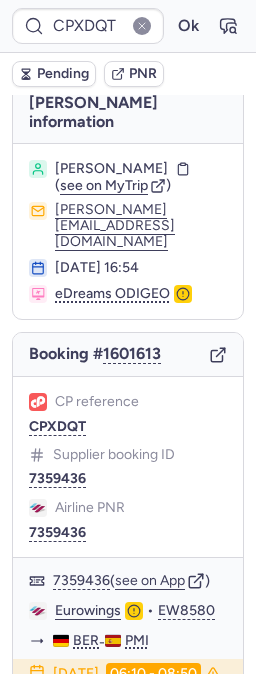 scroll, scrollTop: 0, scrollLeft: 0, axis: both 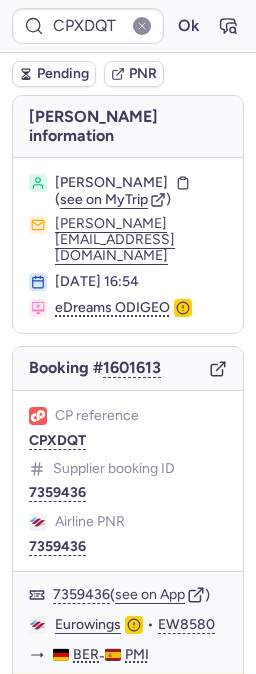 click on "Pending" at bounding box center [63, 74] 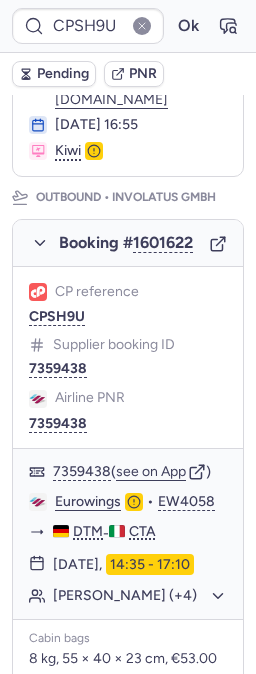 scroll, scrollTop: 333, scrollLeft: 0, axis: vertical 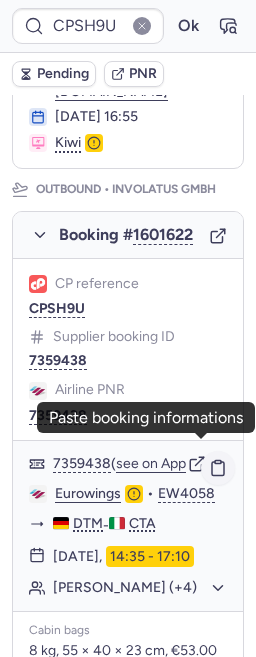 click 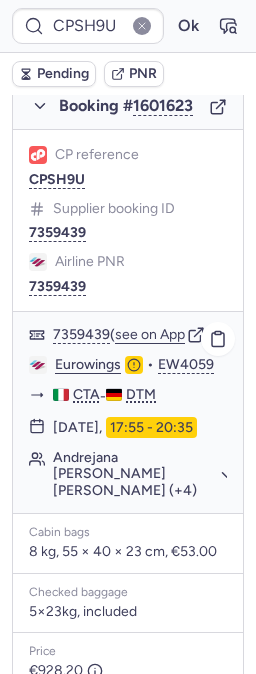 scroll, scrollTop: 1555, scrollLeft: 0, axis: vertical 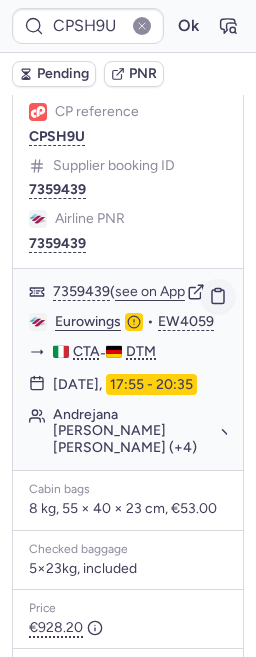 click 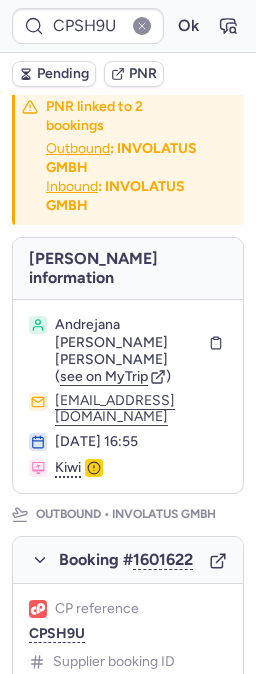 scroll, scrollTop: 0, scrollLeft: 0, axis: both 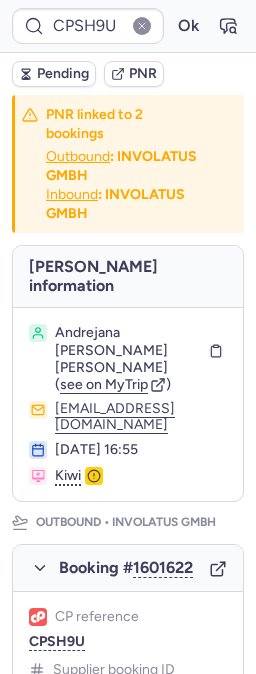 click on "[DATE] 16:55" at bounding box center [141, 450] 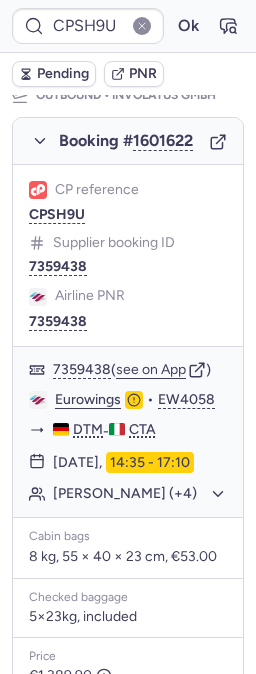 scroll, scrollTop: 444, scrollLeft: 0, axis: vertical 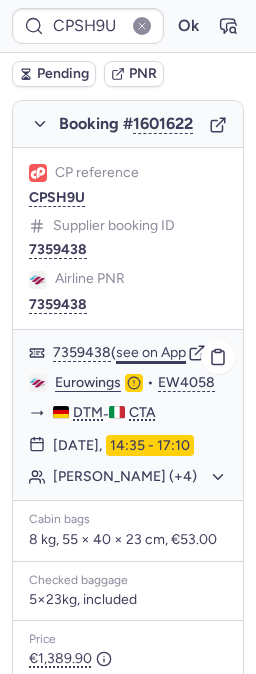 click on "see on App" 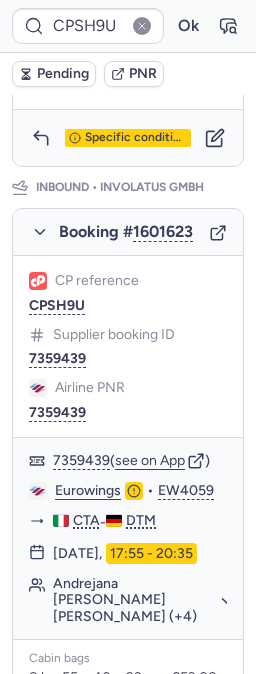 scroll, scrollTop: 1666, scrollLeft: 0, axis: vertical 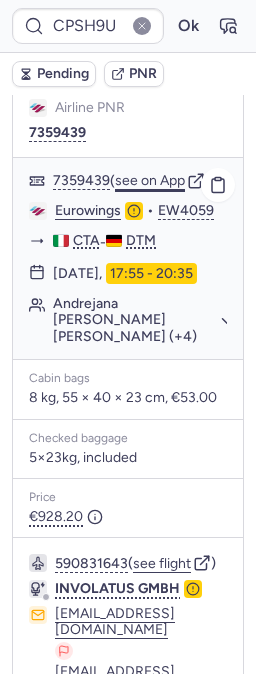 click on "see on App" 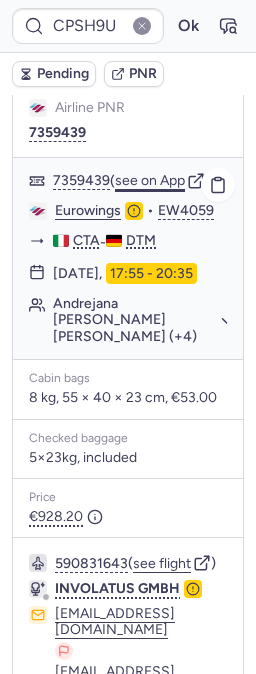 type on "CPXDQT" 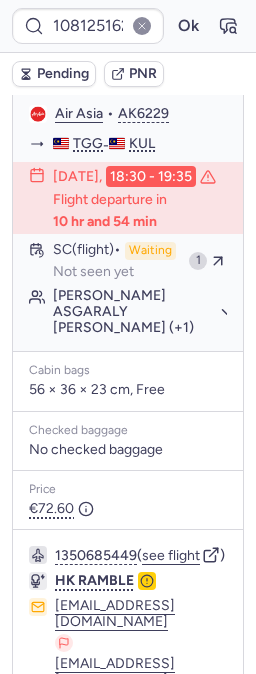 scroll, scrollTop: 666, scrollLeft: 0, axis: vertical 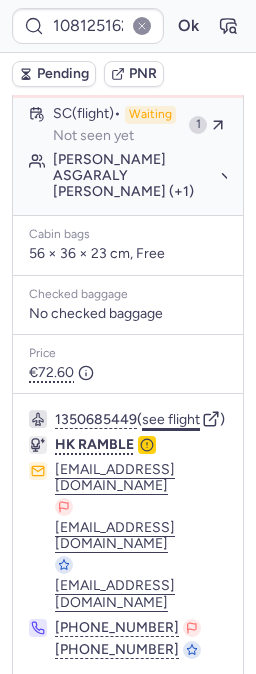 click on "see flight" 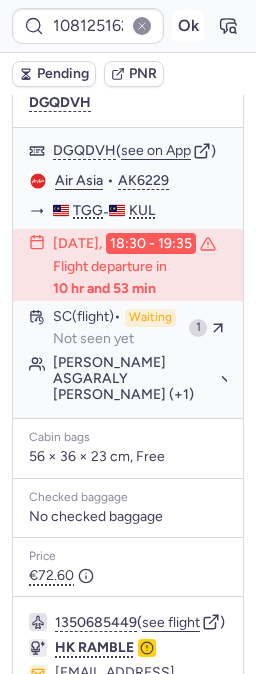scroll, scrollTop: 444, scrollLeft: 0, axis: vertical 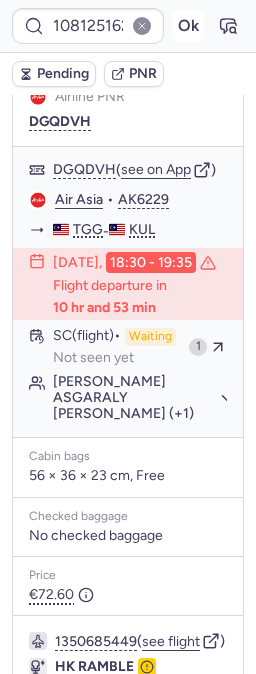 click on "Ok" at bounding box center [188, 26] 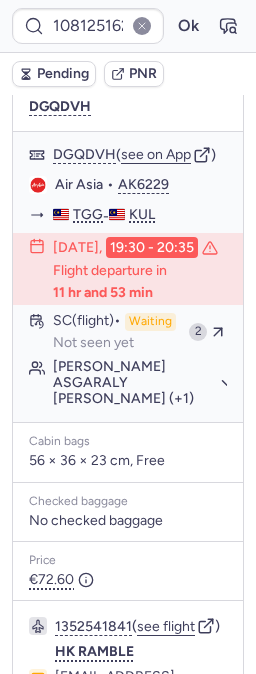 scroll, scrollTop: 444, scrollLeft: 0, axis: vertical 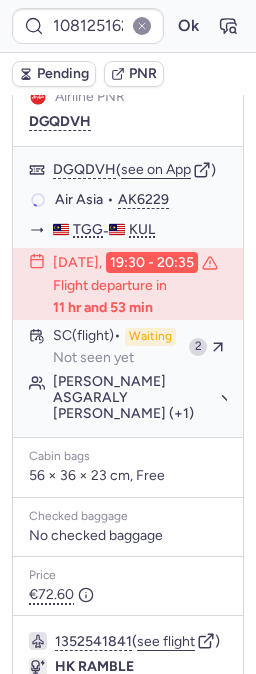 type on "CPXDQT" 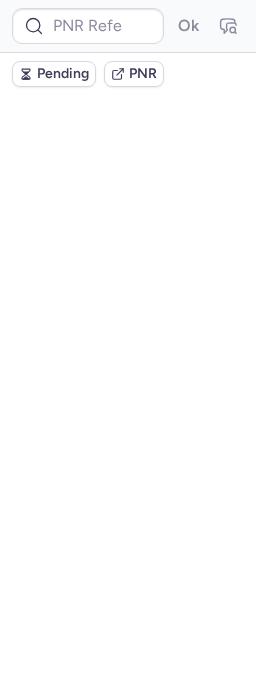 scroll, scrollTop: 0, scrollLeft: 0, axis: both 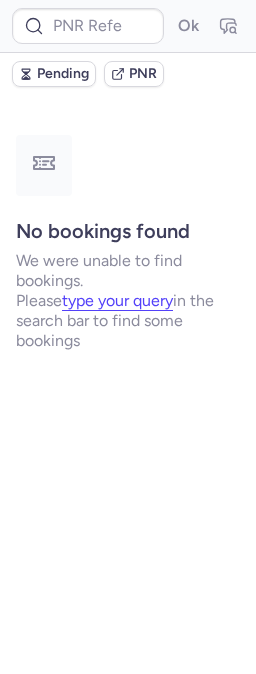 type on "CPSWOU" 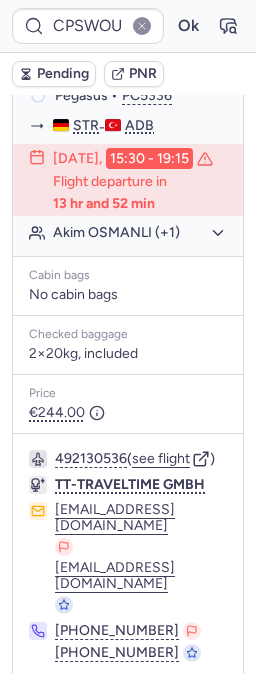 scroll, scrollTop: 556, scrollLeft: 0, axis: vertical 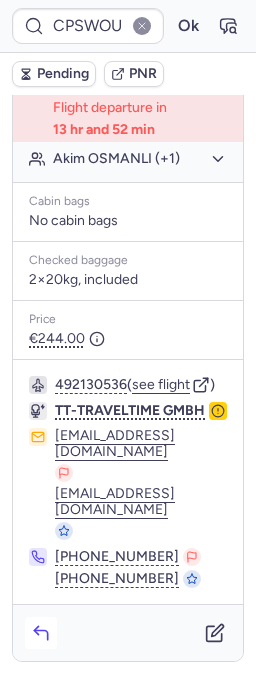 click 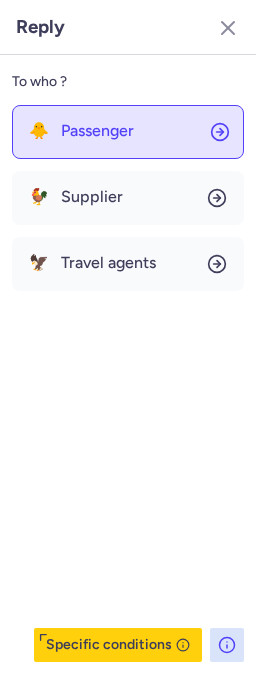 click on "🐥 Passenger" 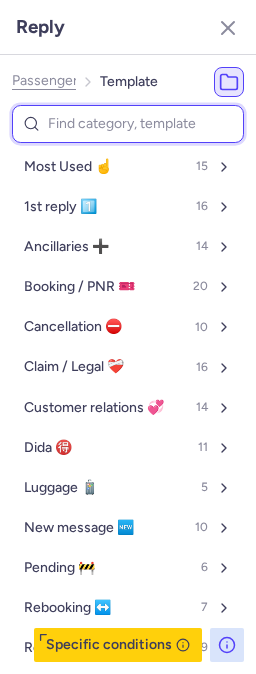 click at bounding box center [128, 124] 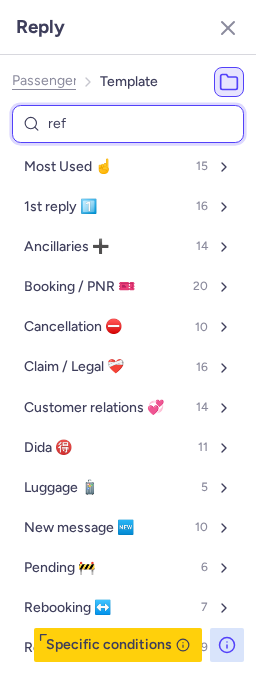 type on "refu" 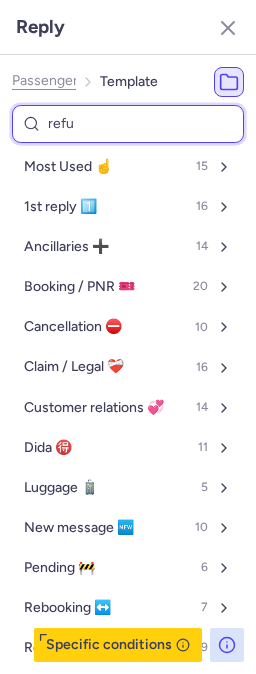 select on "en" 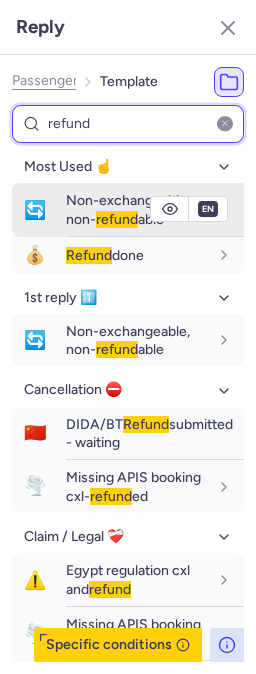 type on "refund" 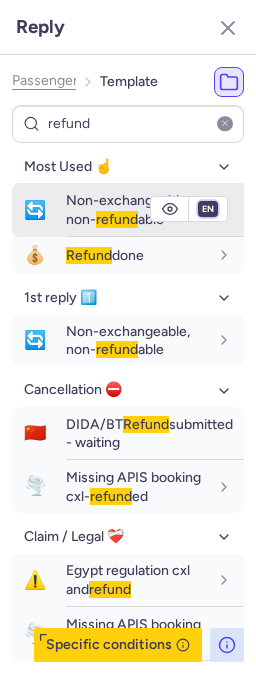 click on "fr en de nl pt es it ru" at bounding box center [208, 209] 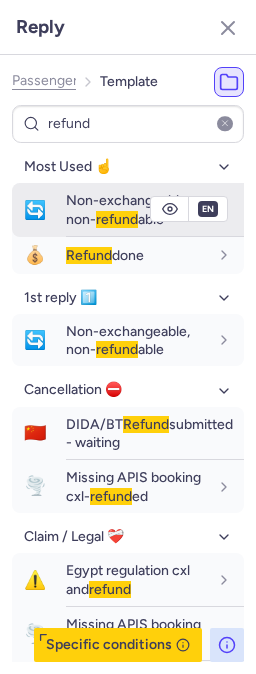 click on "fr en de nl pt es it ru" at bounding box center [208, 209] 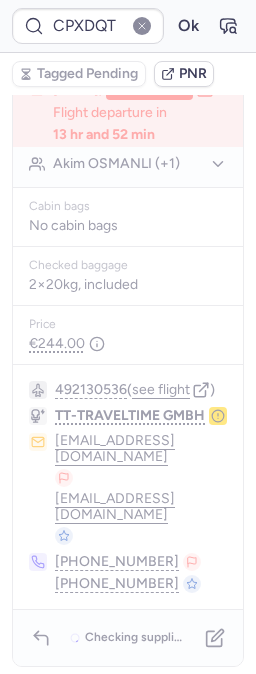 type on "CPAVST" 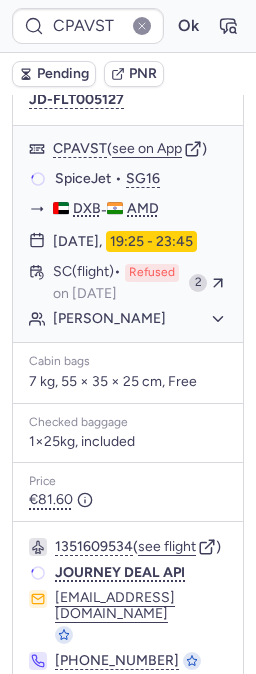 scroll, scrollTop: 556, scrollLeft: 0, axis: vertical 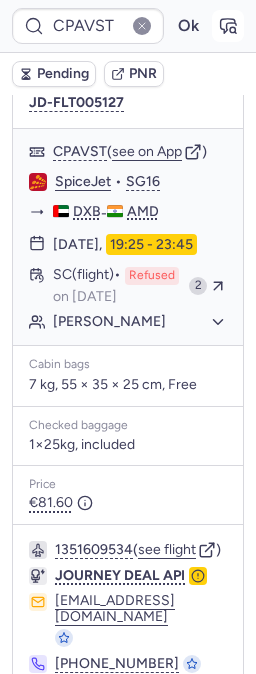 click 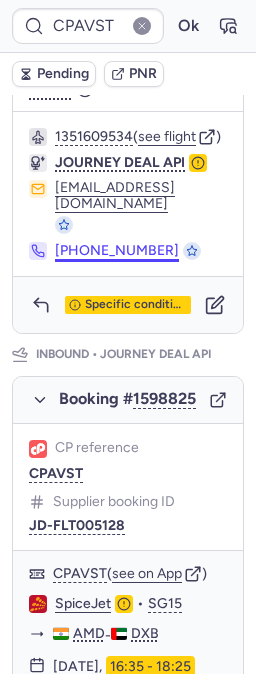 scroll, scrollTop: 889, scrollLeft: 0, axis: vertical 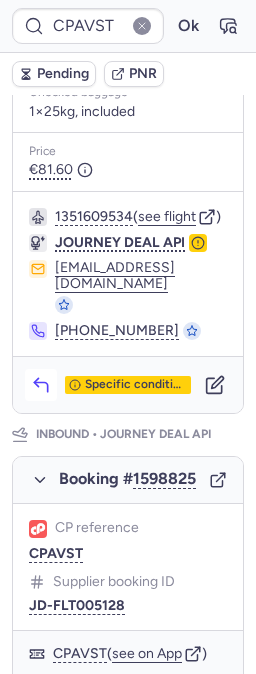 click at bounding box center [41, 385] 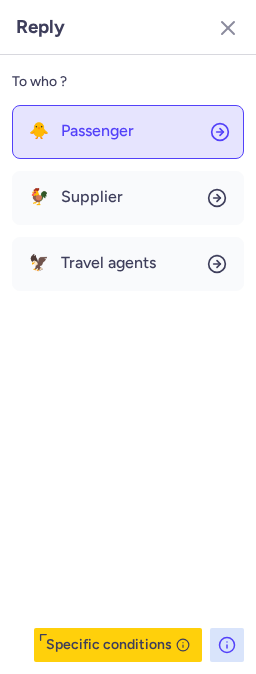 click on "🐥 Passenger" 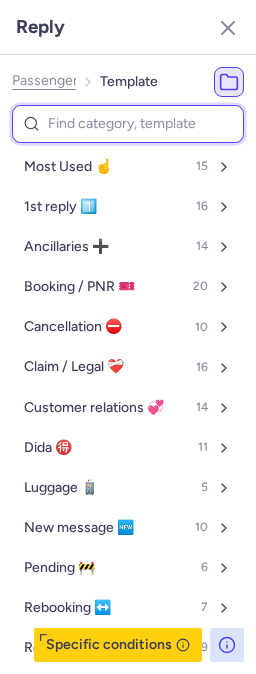 click at bounding box center (128, 124) 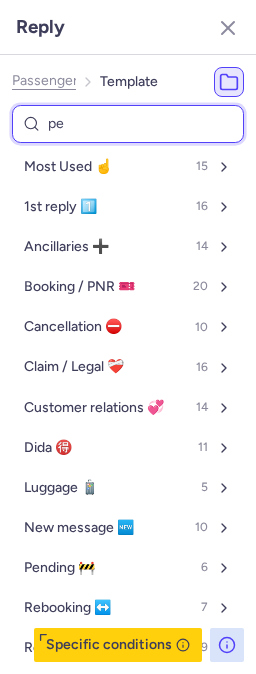 type on "pen" 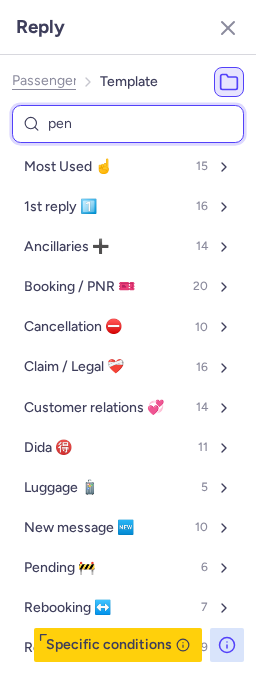 select on "en" 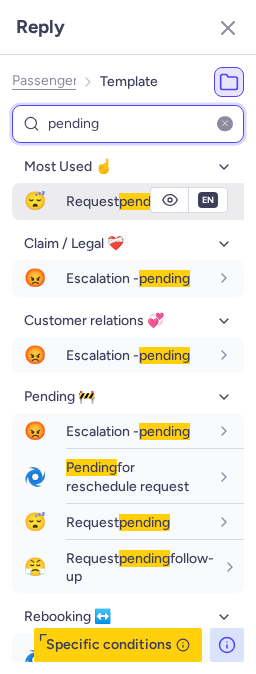 type on "pending" 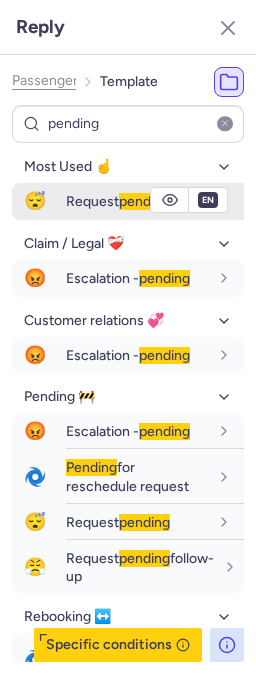 click on "Request  pending" at bounding box center (118, 201) 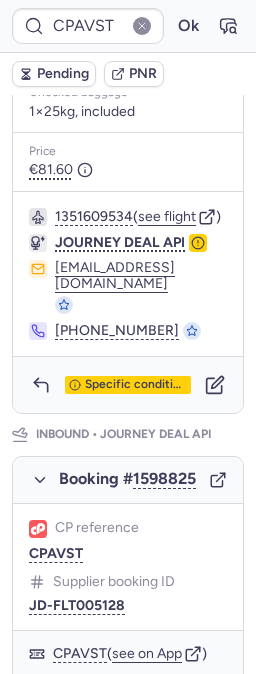 click on "Pending" at bounding box center (63, 74) 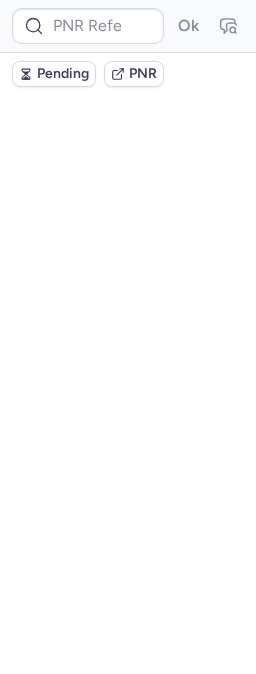 scroll, scrollTop: 0, scrollLeft: 0, axis: both 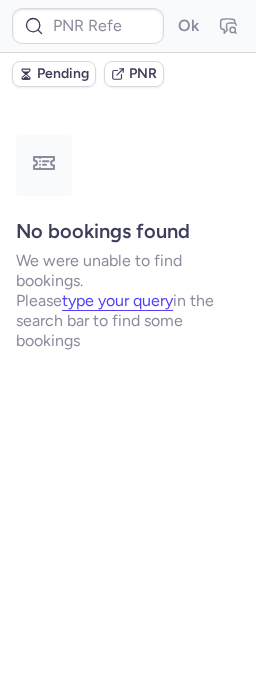 type on "CPAVST" 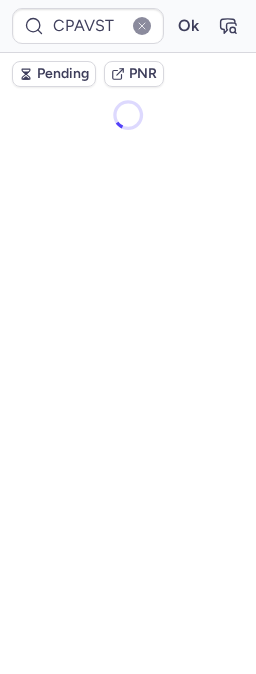 scroll, scrollTop: 0, scrollLeft: 0, axis: both 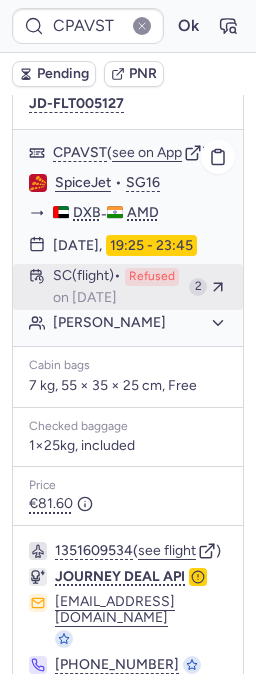 click on "SC   (flight)  Refused  on [DATE]" at bounding box center [117, 287] 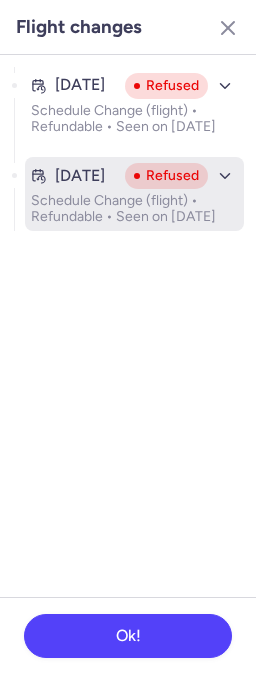 click on "Schedule Change (flight) • Refundable • Seen on [DATE]" at bounding box center [134, 209] 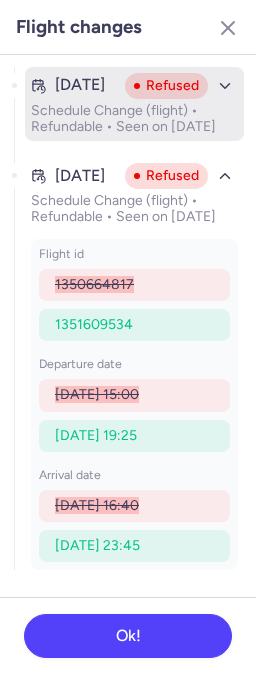 click on "Schedule Change (flight) • Refundable • Seen on [DATE]" at bounding box center (134, 119) 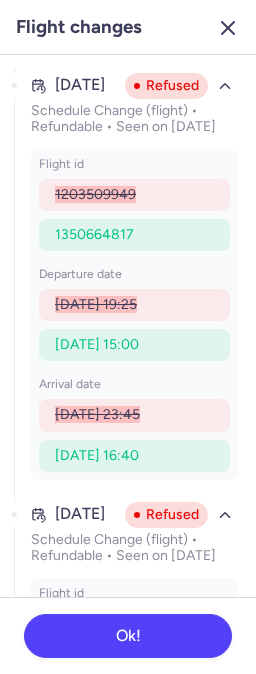 click 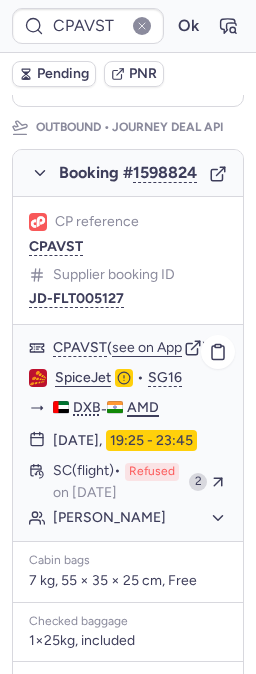 scroll, scrollTop: 333, scrollLeft: 0, axis: vertical 